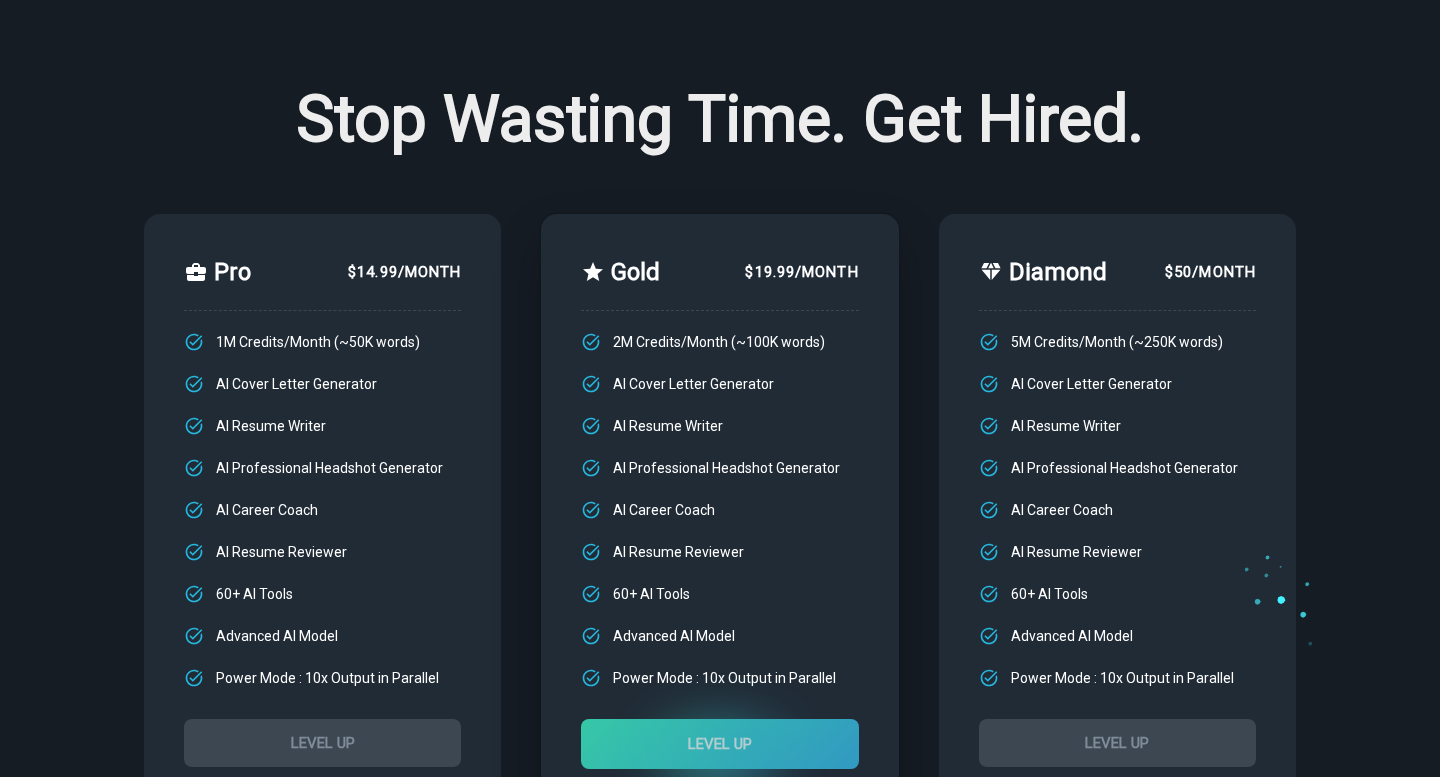 scroll, scrollTop: 0, scrollLeft: 0, axis: both 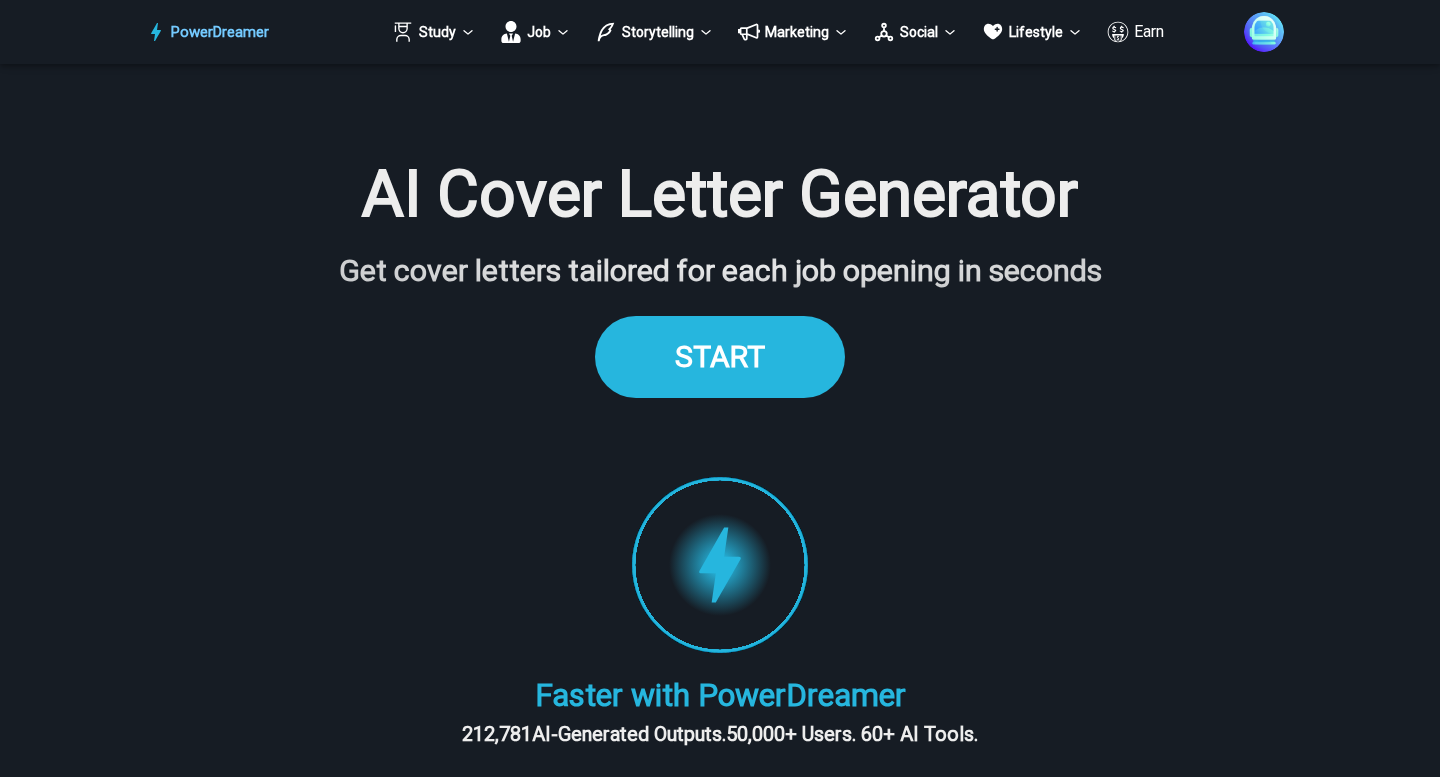 click on "START" at bounding box center [720, 356] 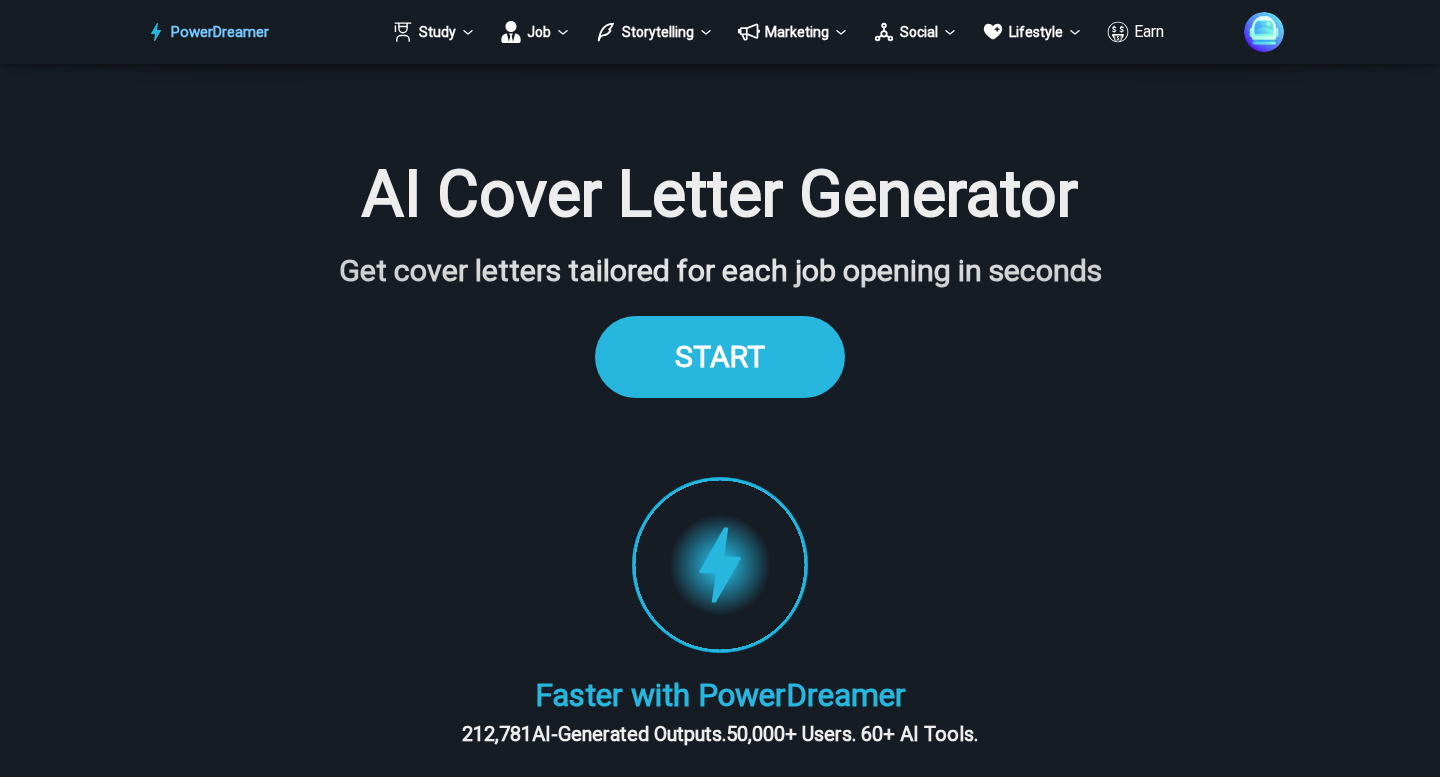 scroll, scrollTop: 1956, scrollLeft: 0, axis: vertical 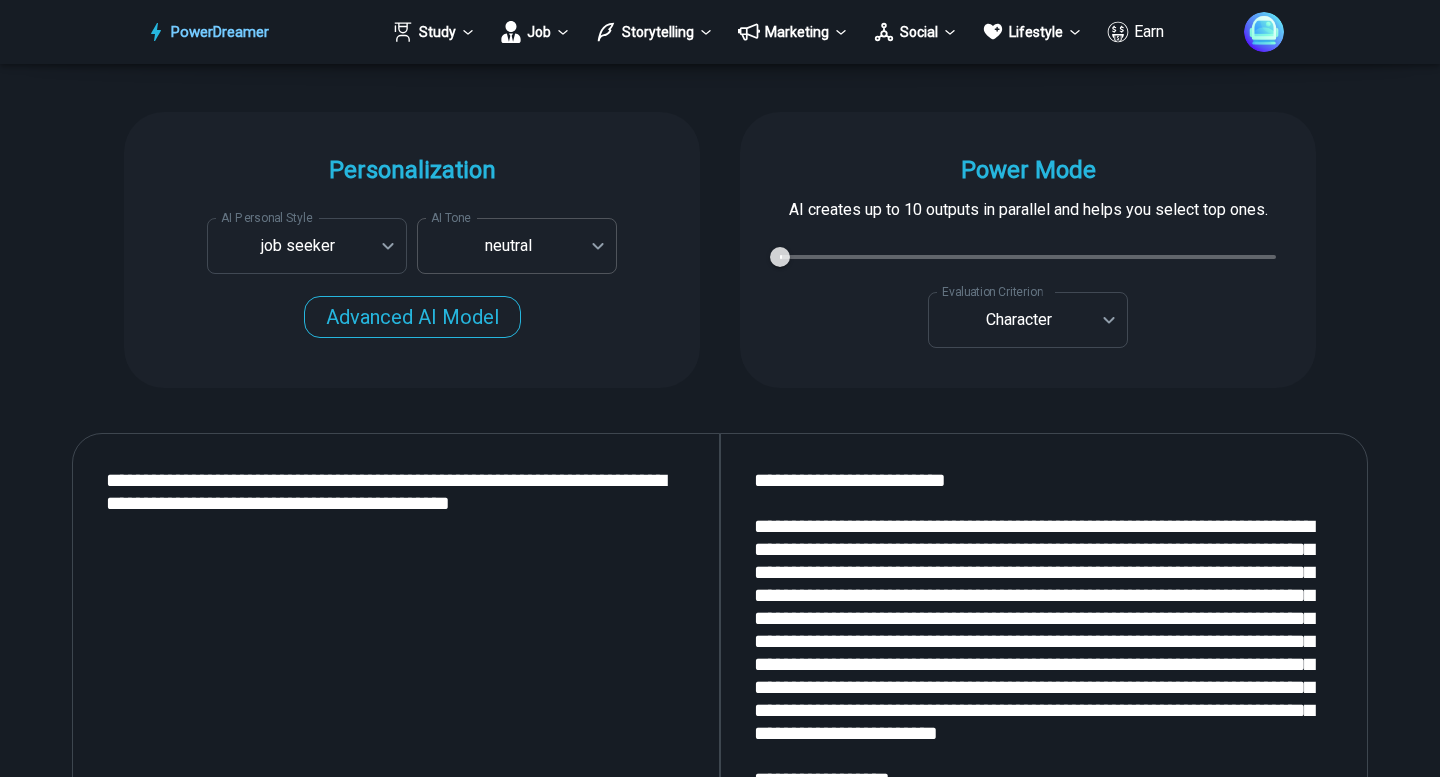 click on "PowerDreamer Study Job Storytelling Marketing Social Lifestyle Earn AI Cover Letter Generator Get cover letters tailored for each job opening in seconds START Faster with PowerDreamer 212,781  AI-Generated Outputs.  50,000+ Users. 60+ AI Tools. PowerDreamer saved me a ton of stress and even more time. Highly recommend. [PERSON_NAME] is a writer and producer with experience at Morning Rush, [US_STATE] PBS, Metro Weekly and The [US_STATE] Times I received a job offer [DATE] that your awesome website helped me get. Thank you! I will be singing your praises. [PERSON_NAME] signed up to PowerDreamer [DATE] and received his job offer [DATE] Absolutely love this program!! I'm usually hesitant to pay for anything without being able to try it for free first. However, I was desperate to get resume writing help and this program far exceeded my expectations! I have been telling anyone I know looking for a job to try it. [PERSON_NAME] [PERSON_NAME], Product Manager in E-Commerce [PERSON_NAME] [PERSON_NAME] [PERSON_NAME] AI Tone" at bounding box center (720, 1568) 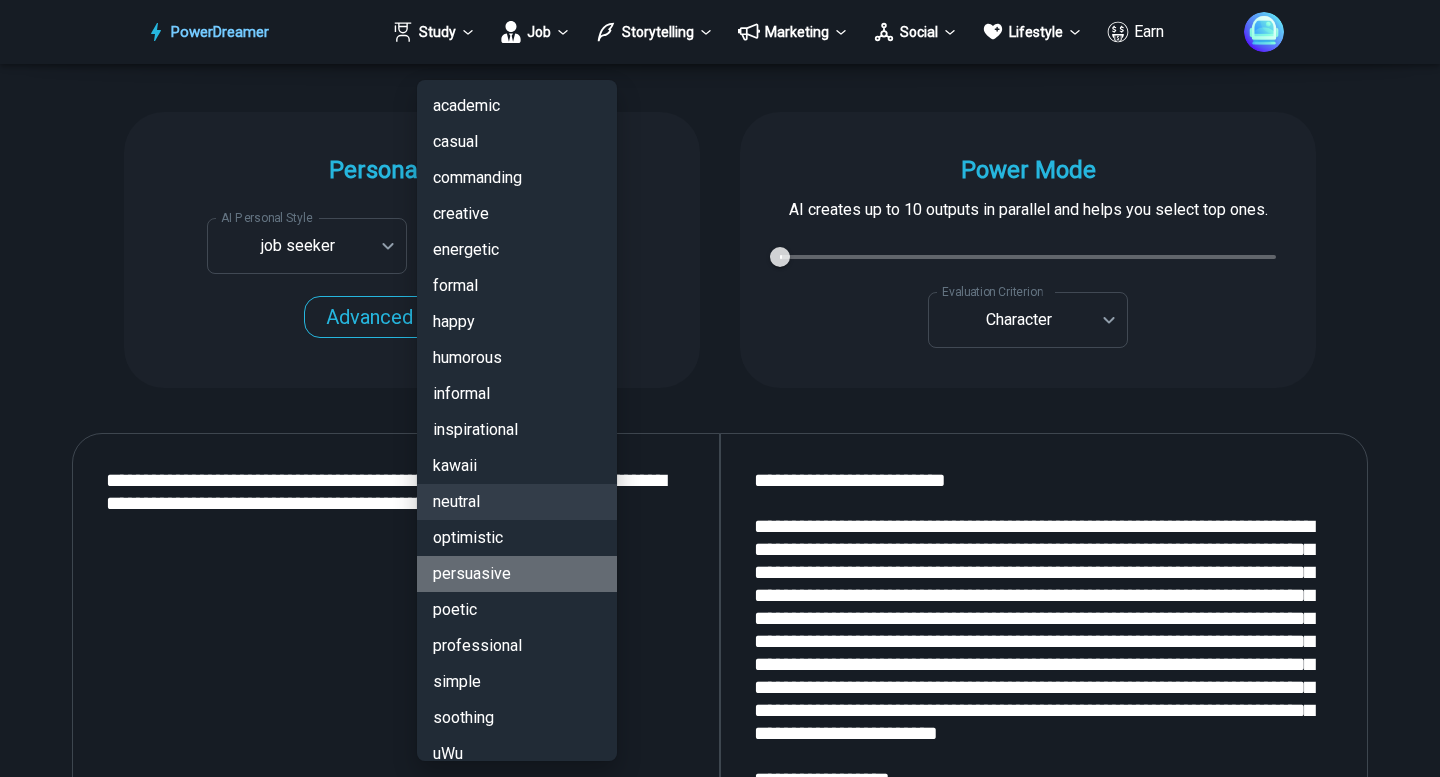 click on "persuasive" at bounding box center (517, 574) 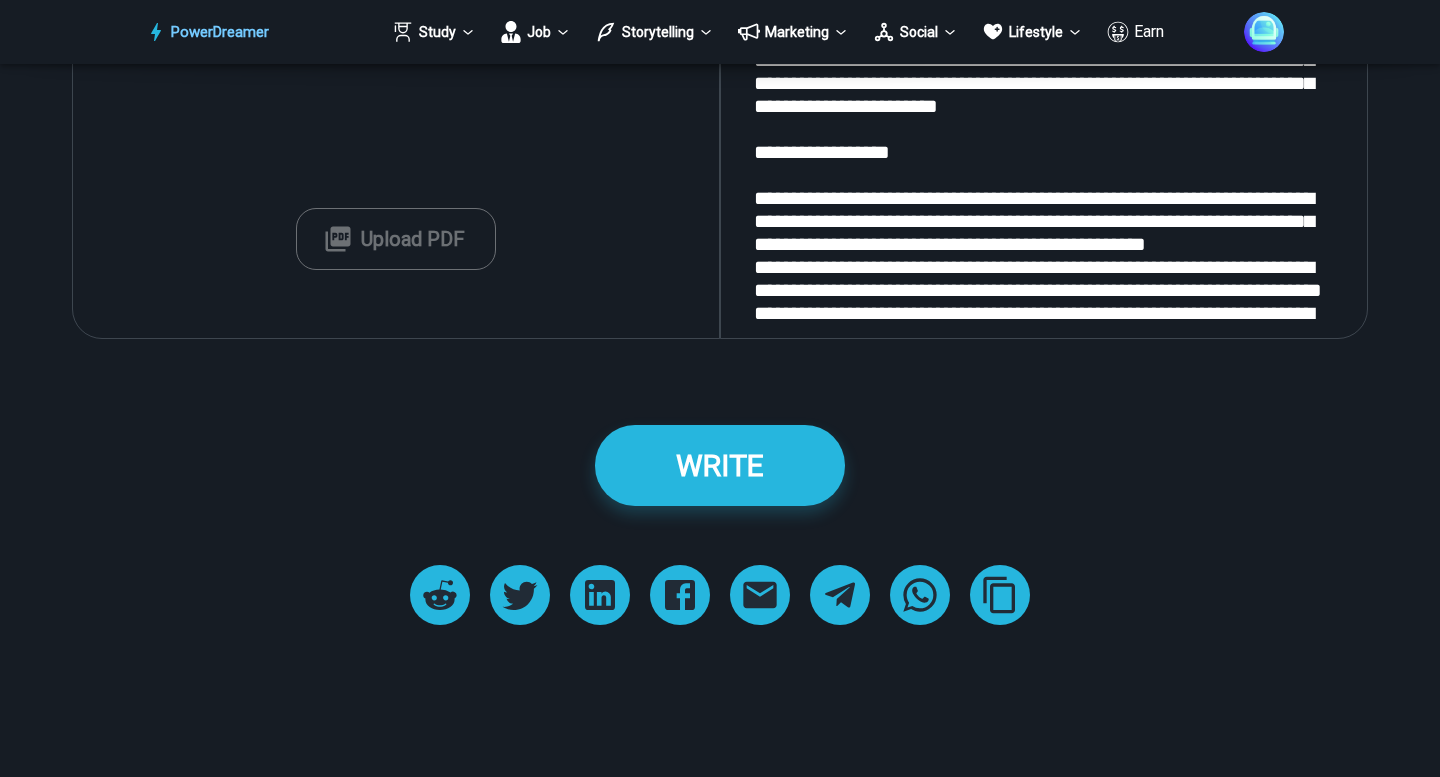 scroll, scrollTop: 2589, scrollLeft: 0, axis: vertical 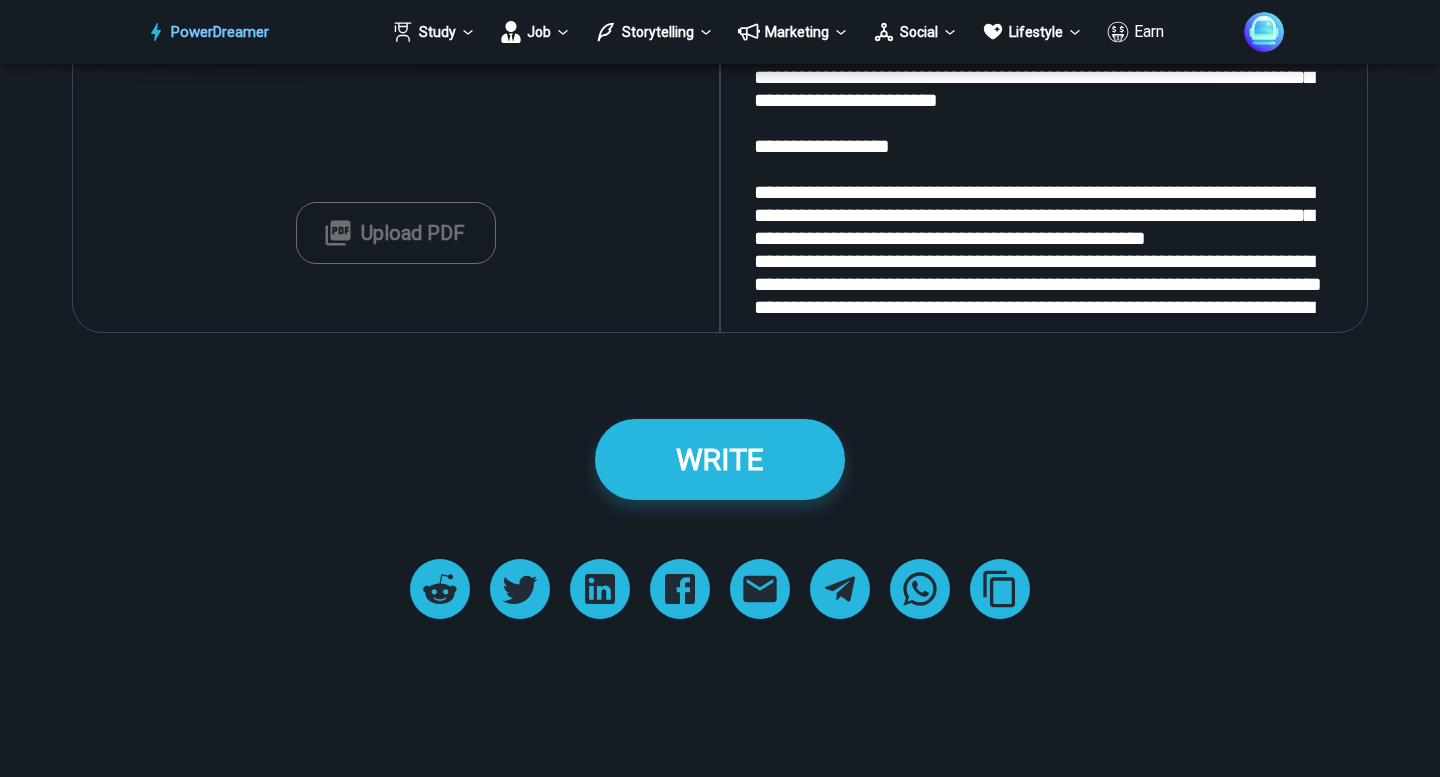 click on "Upload PDF" at bounding box center (396, 233) 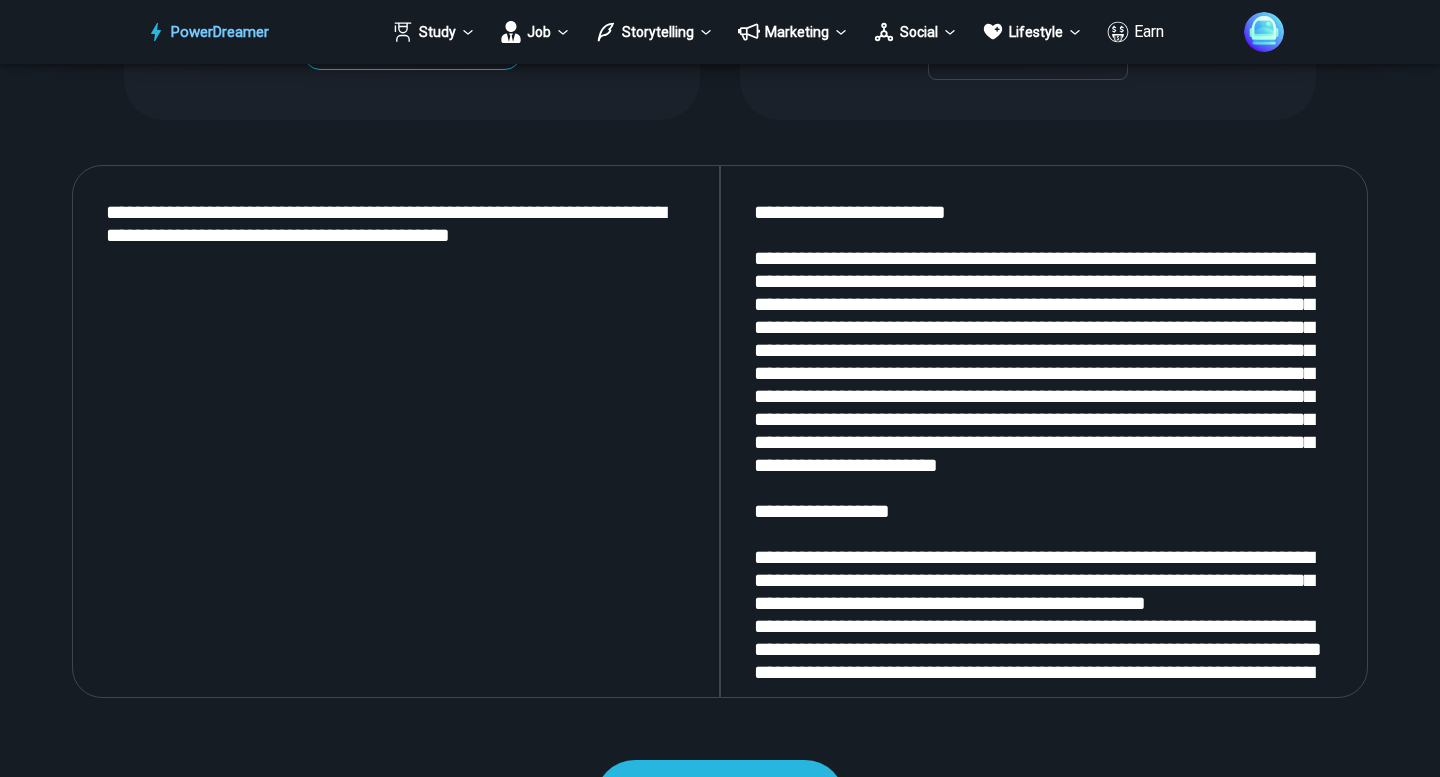 scroll, scrollTop: 2156, scrollLeft: 0, axis: vertical 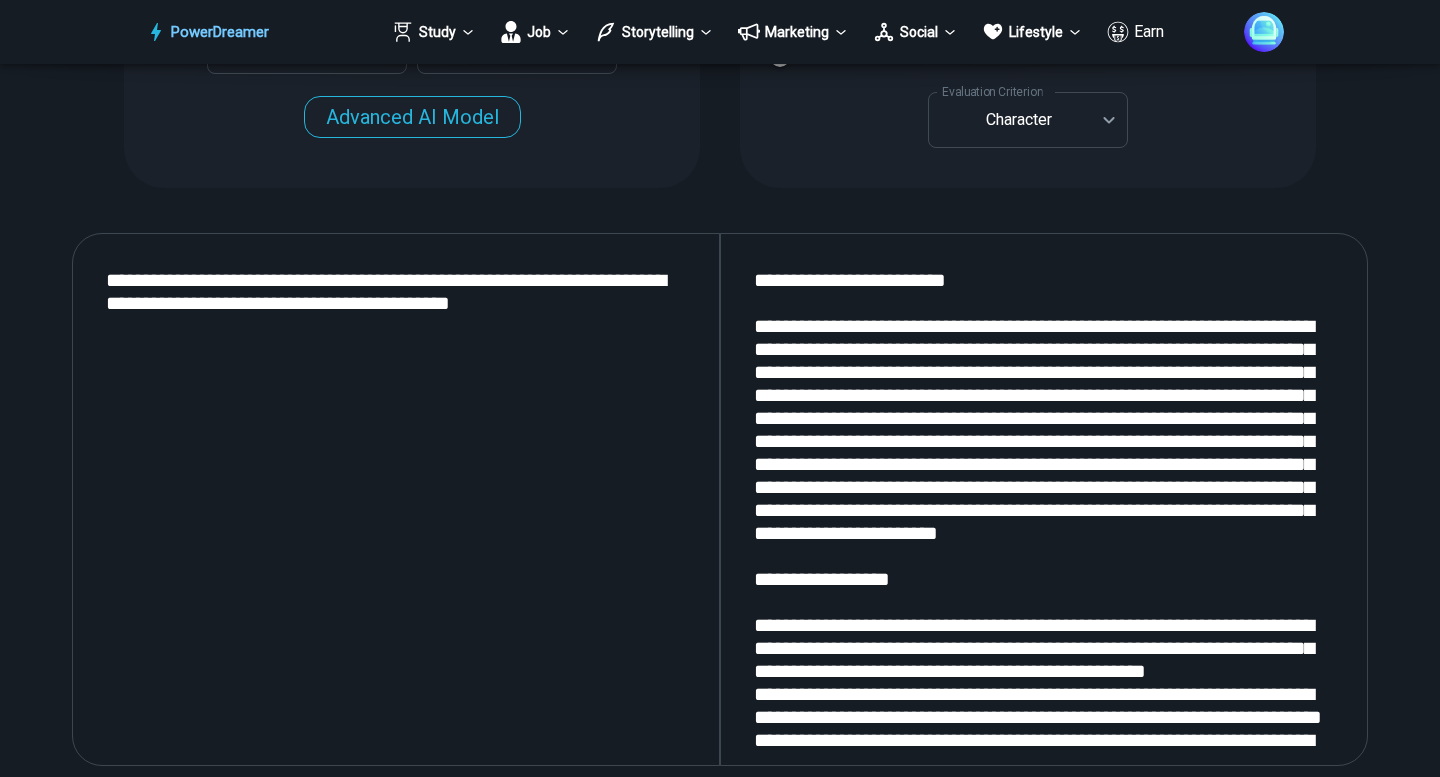 click at bounding box center [1044, 499] 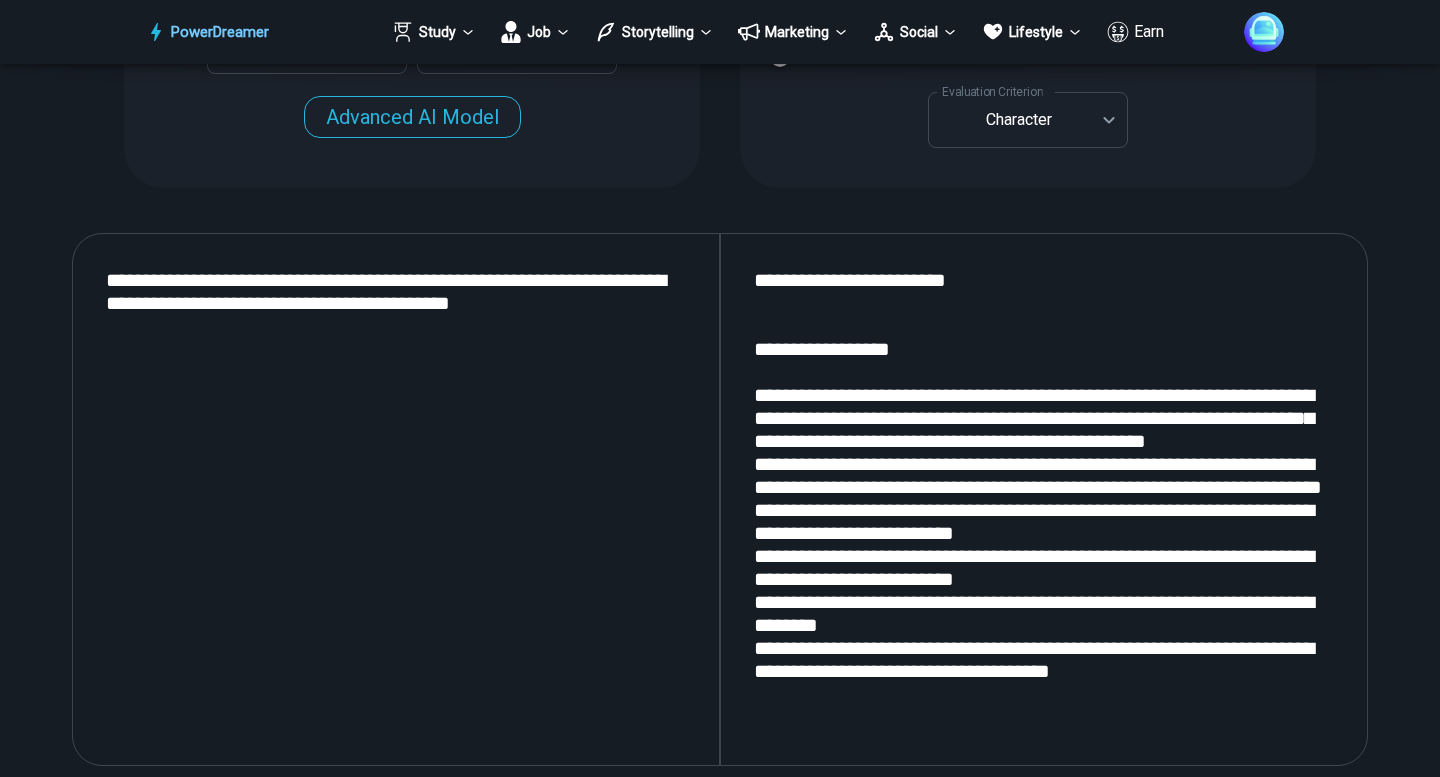 drag, startPoint x: 887, startPoint y: 359, endPoint x: 1119, endPoint y: 591, distance: 328.09753 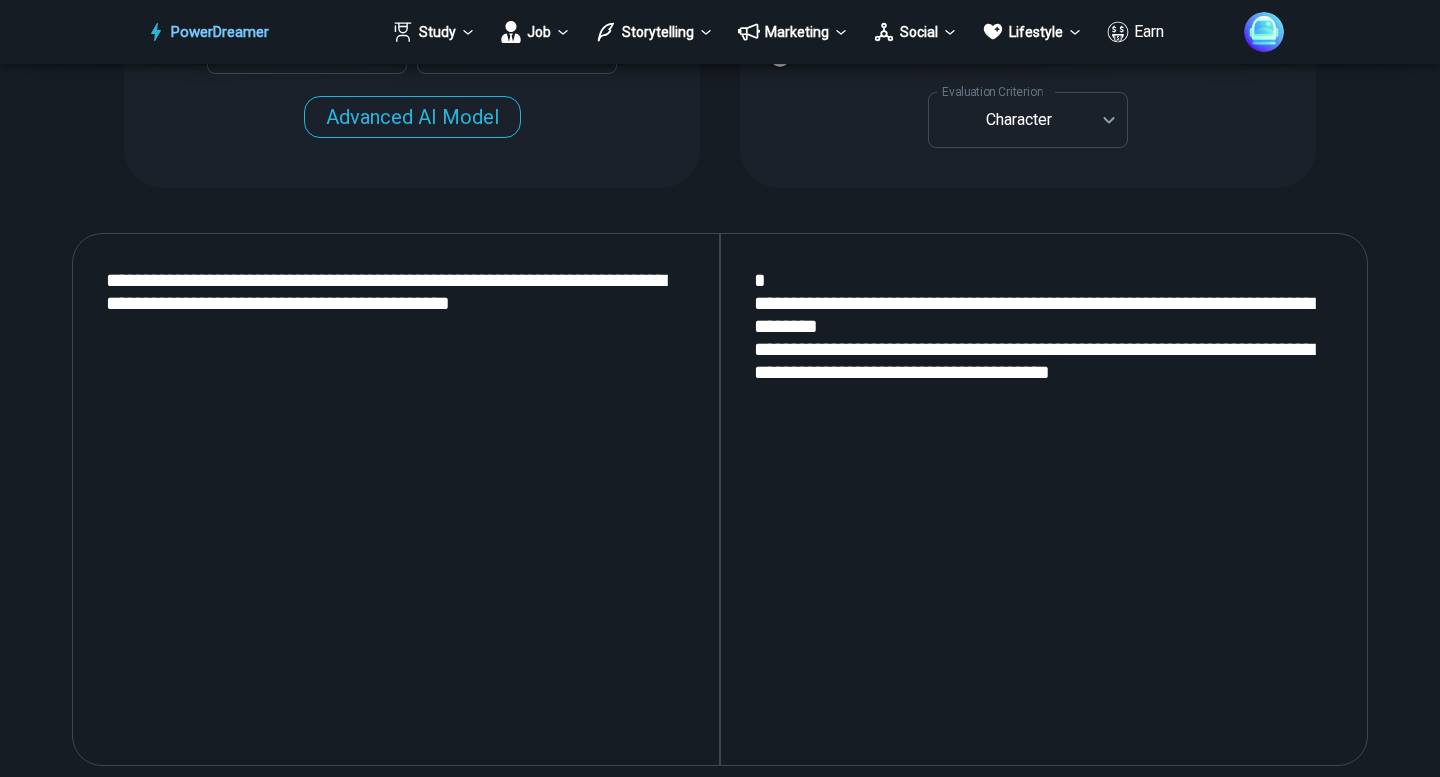 drag, startPoint x: 1137, startPoint y: 595, endPoint x: 716, endPoint y: 236, distance: 553.28296 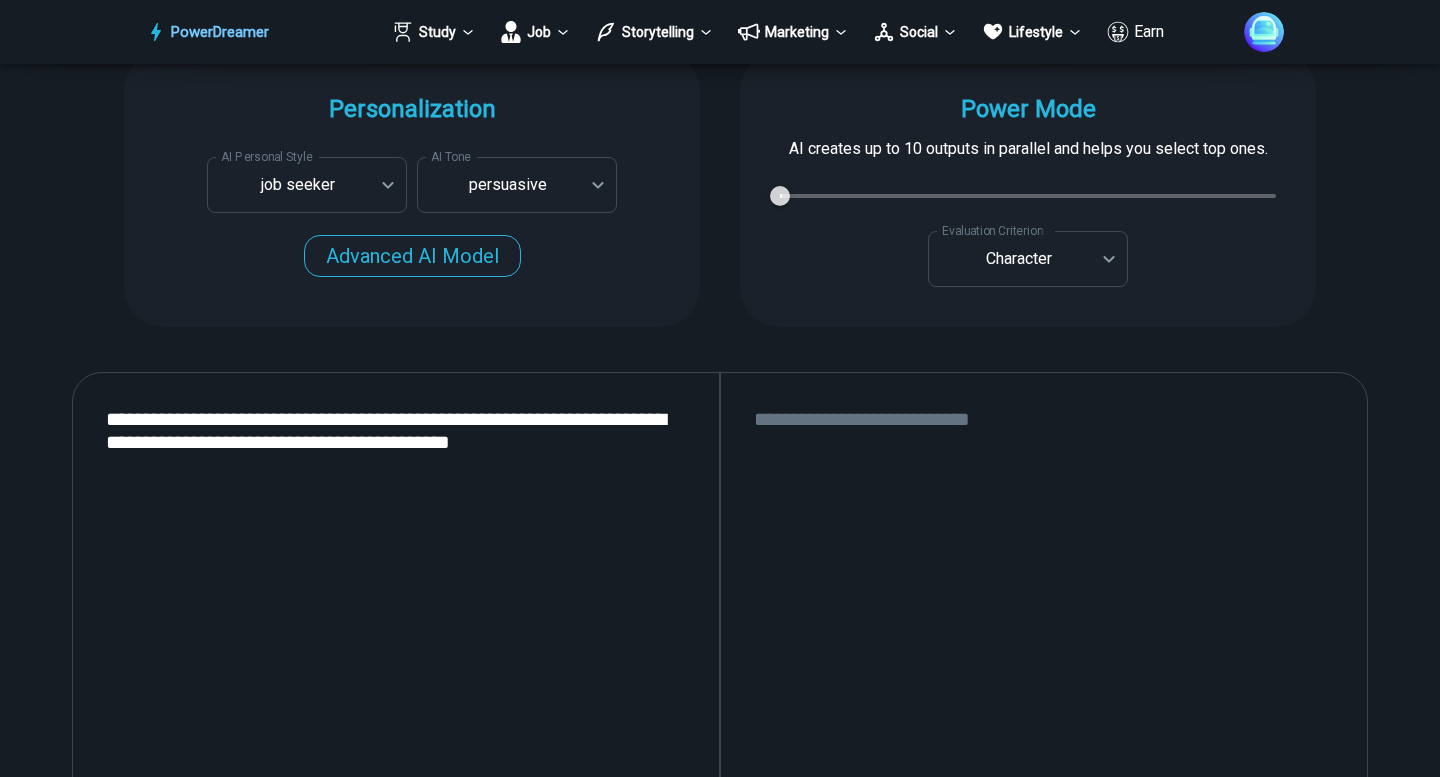 scroll, scrollTop: 2002, scrollLeft: 0, axis: vertical 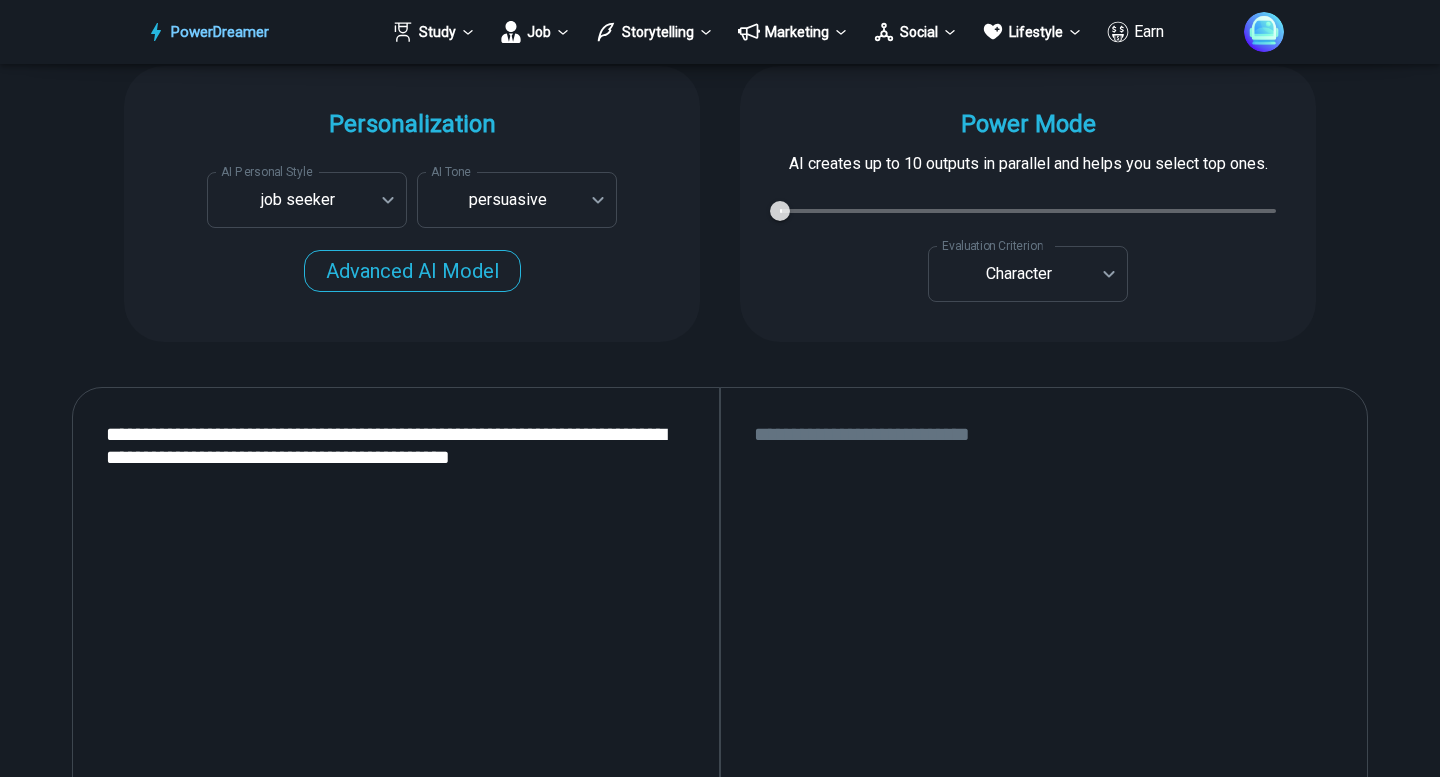 paste on "**********" 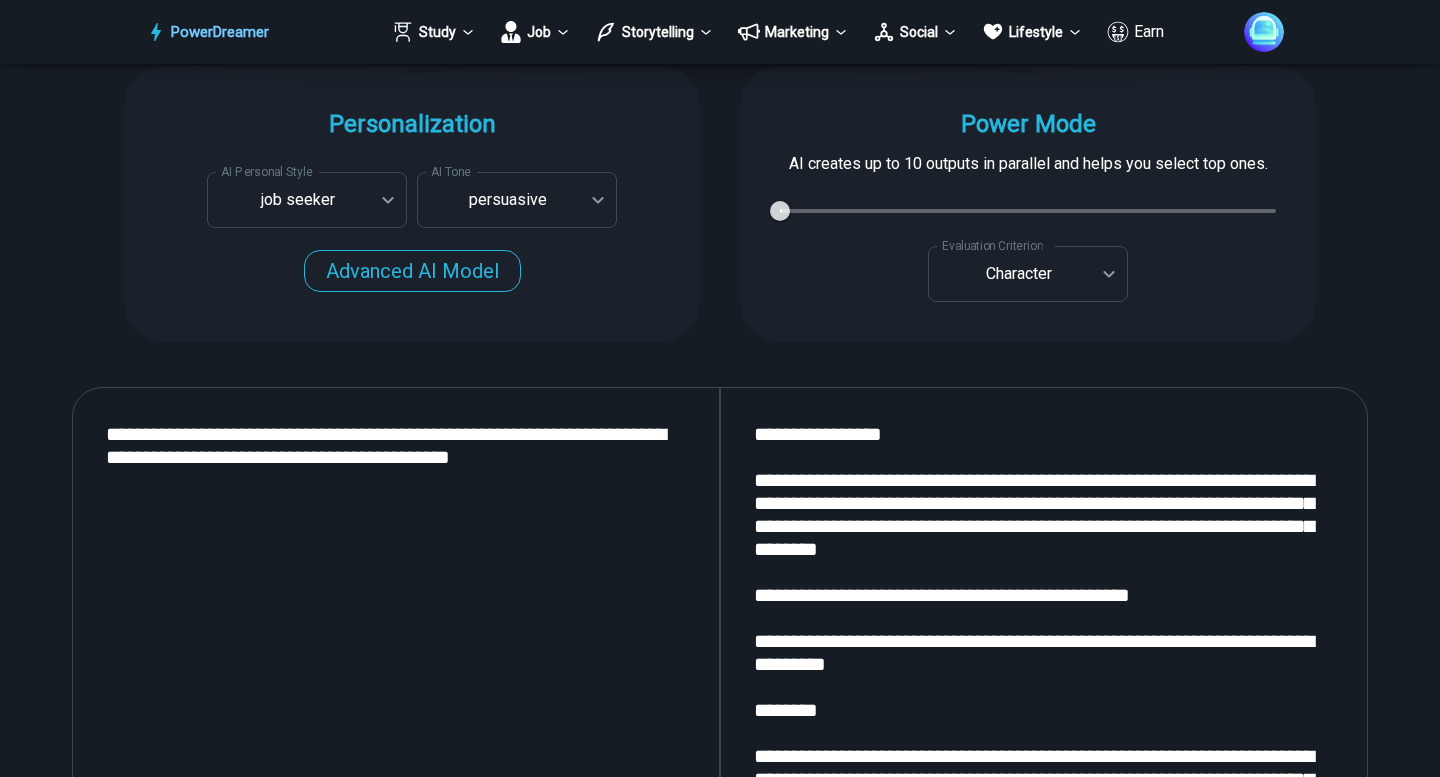 scroll, scrollTop: 2128, scrollLeft: 0, axis: vertical 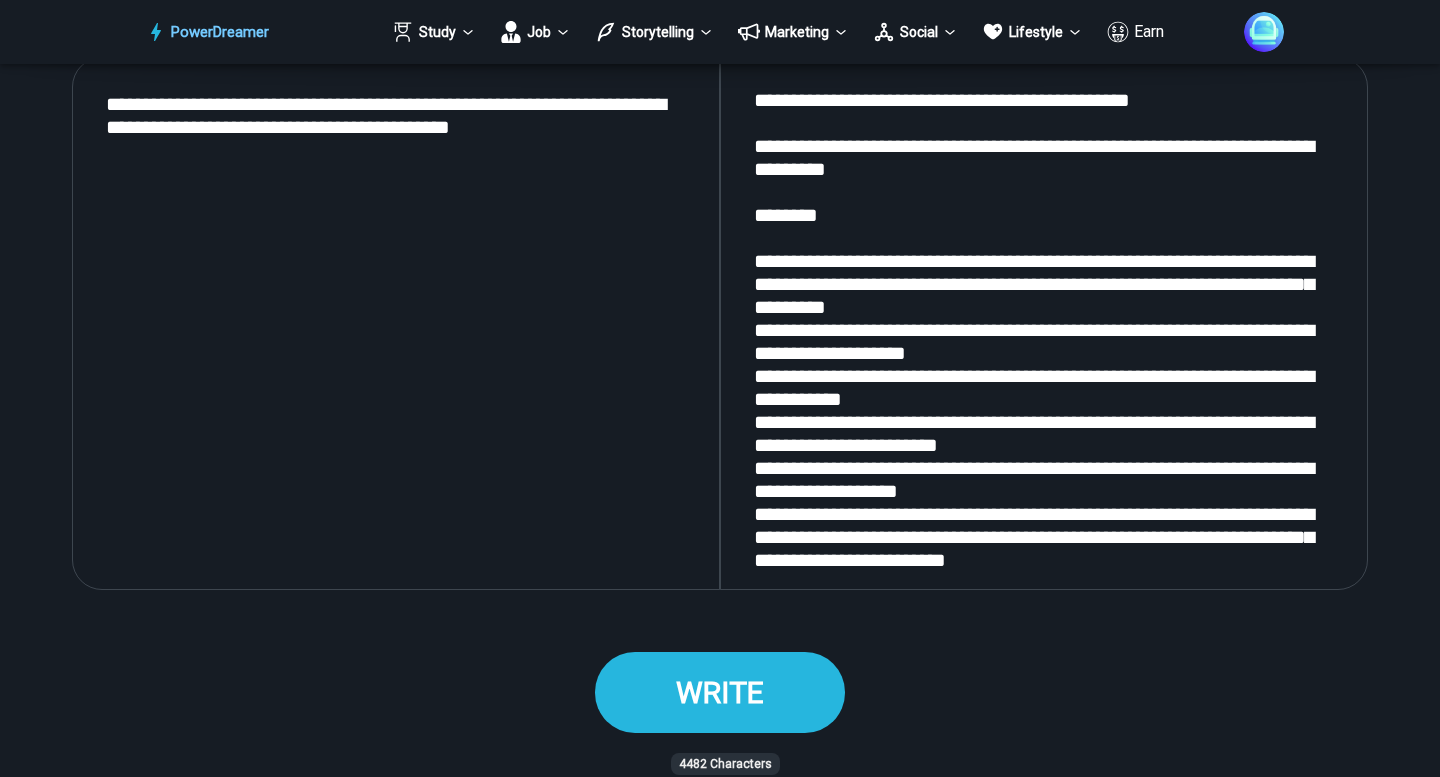 type on "**********" 